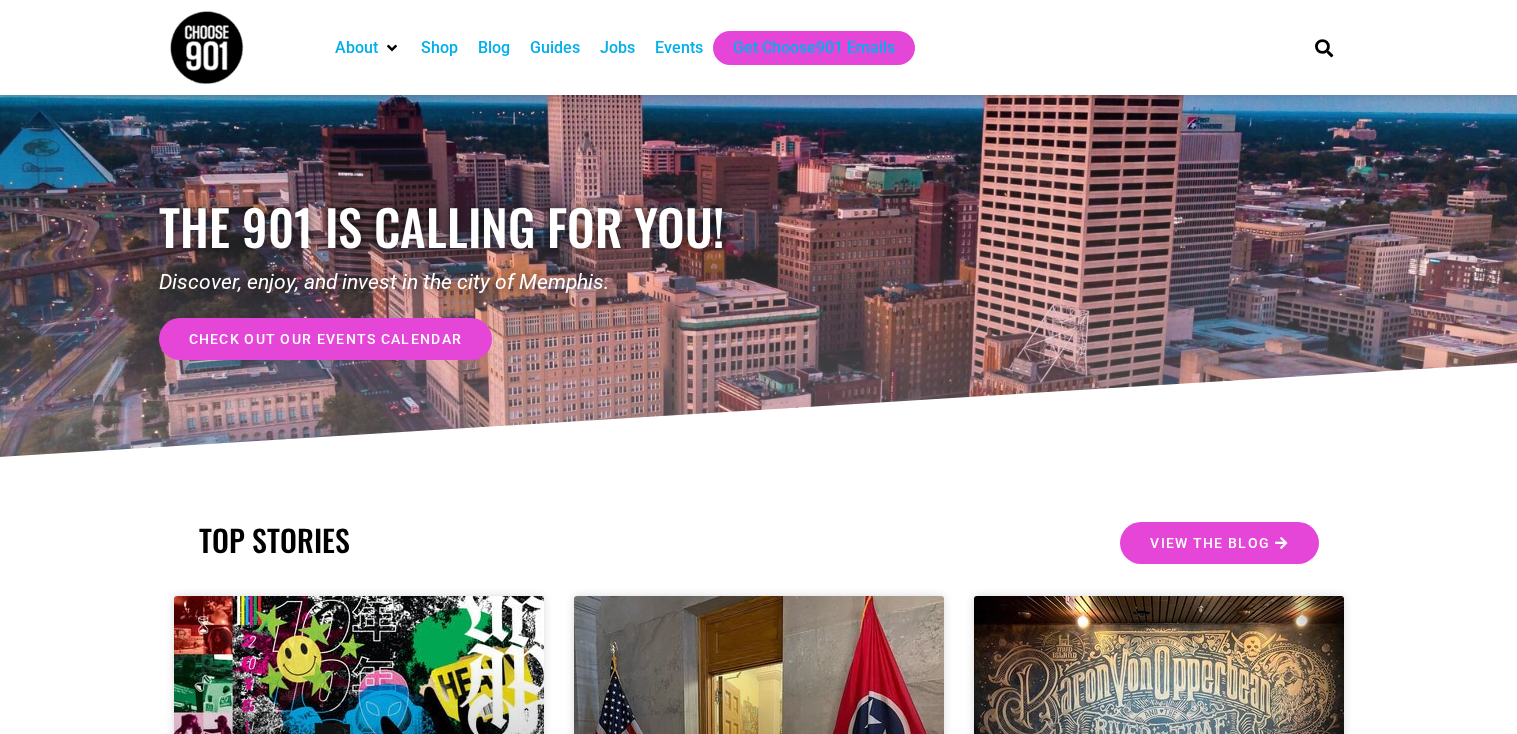 scroll, scrollTop: 0, scrollLeft: 0, axis: both 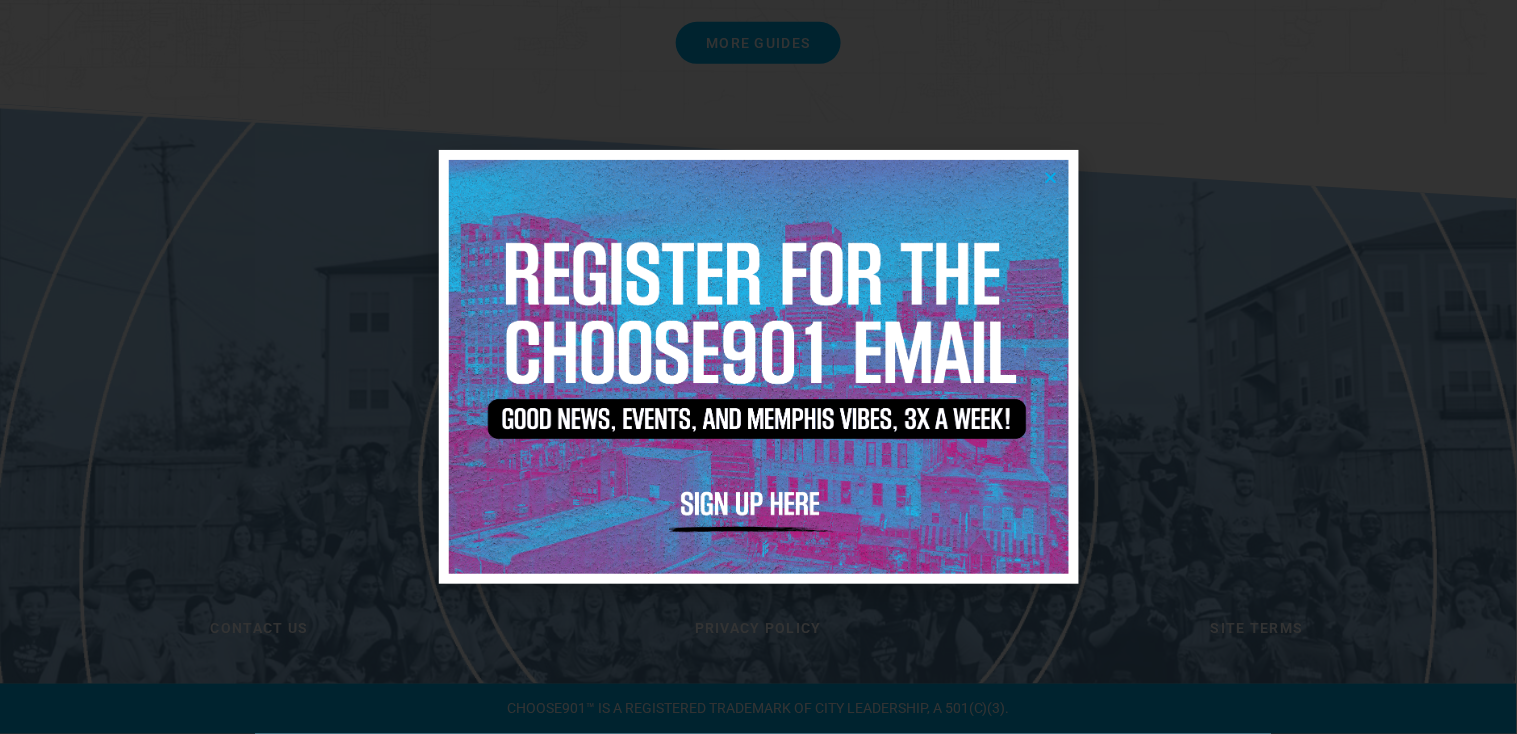 click at bounding box center (1051, 177) 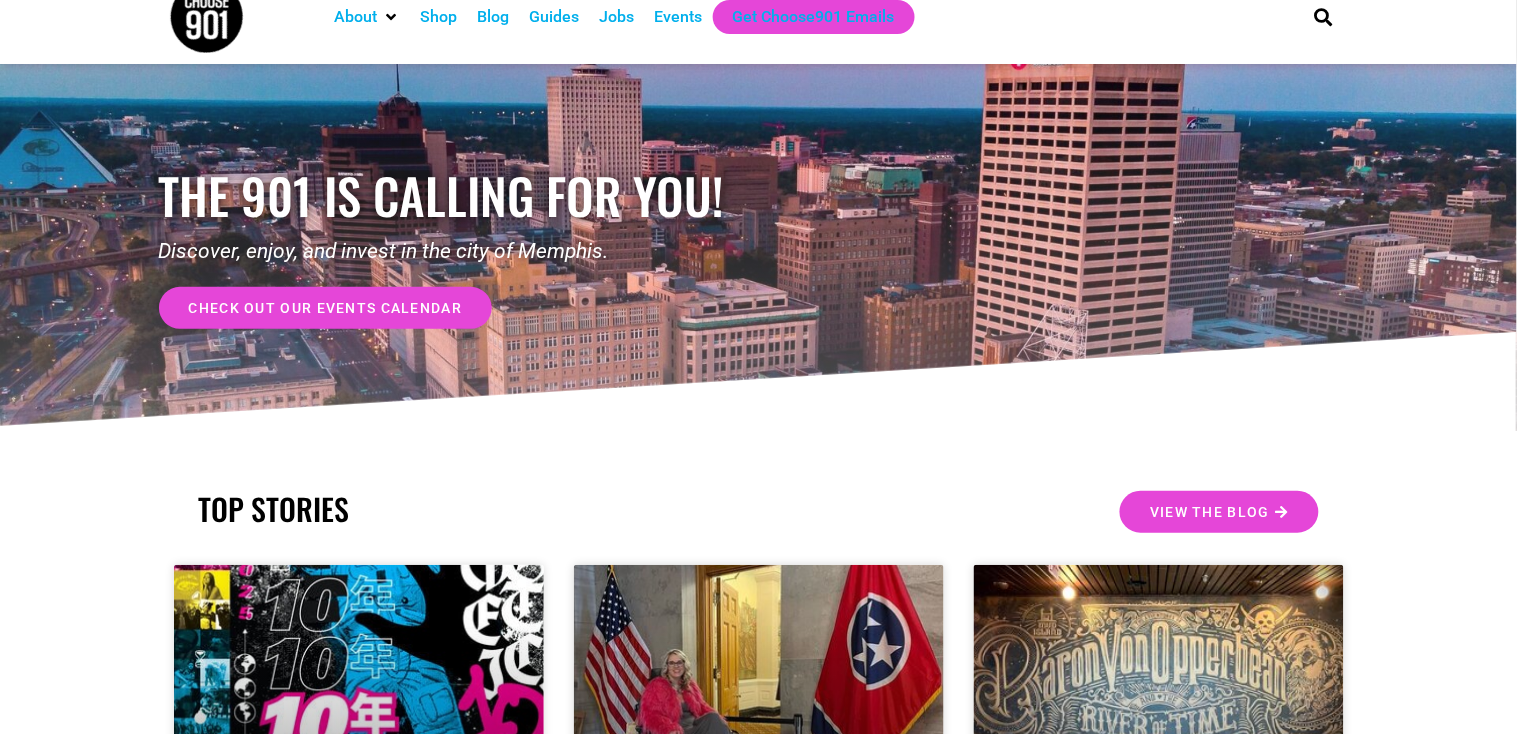 scroll, scrollTop: 0, scrollLeft: 0, axis: both 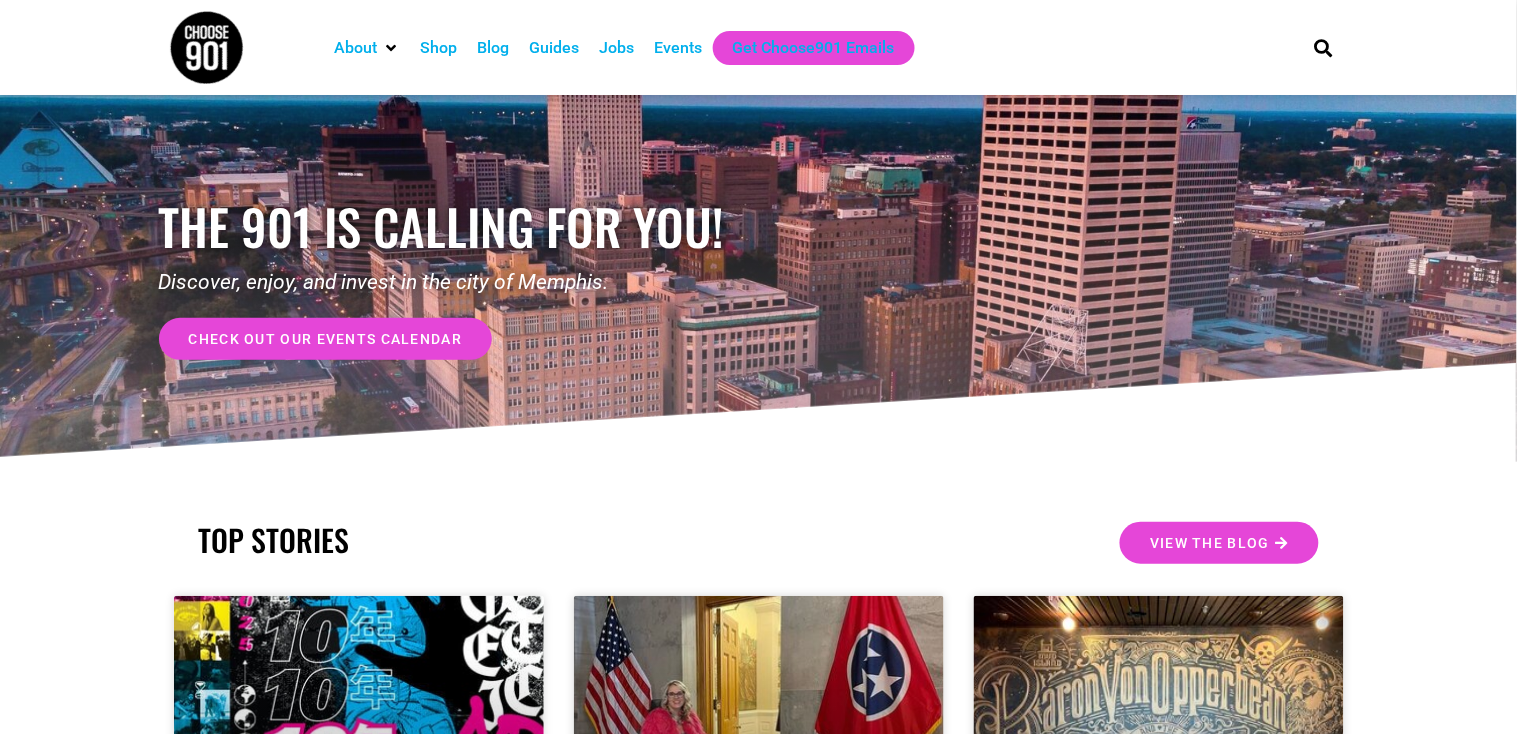 click on "Jobs" at bounding box center (617, 48) 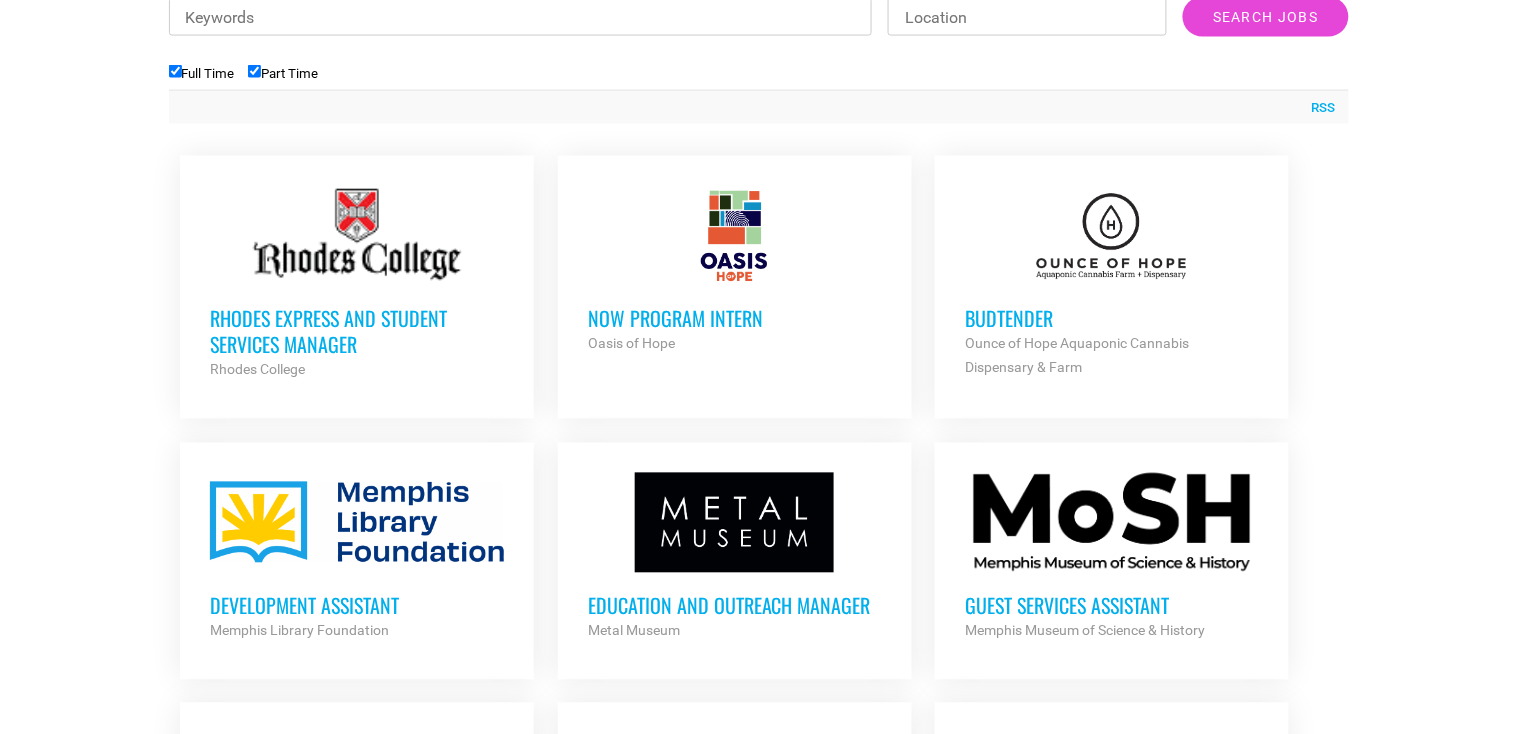 scroll, scrollTop: 766, scrollLeft: 0, axis: vertical 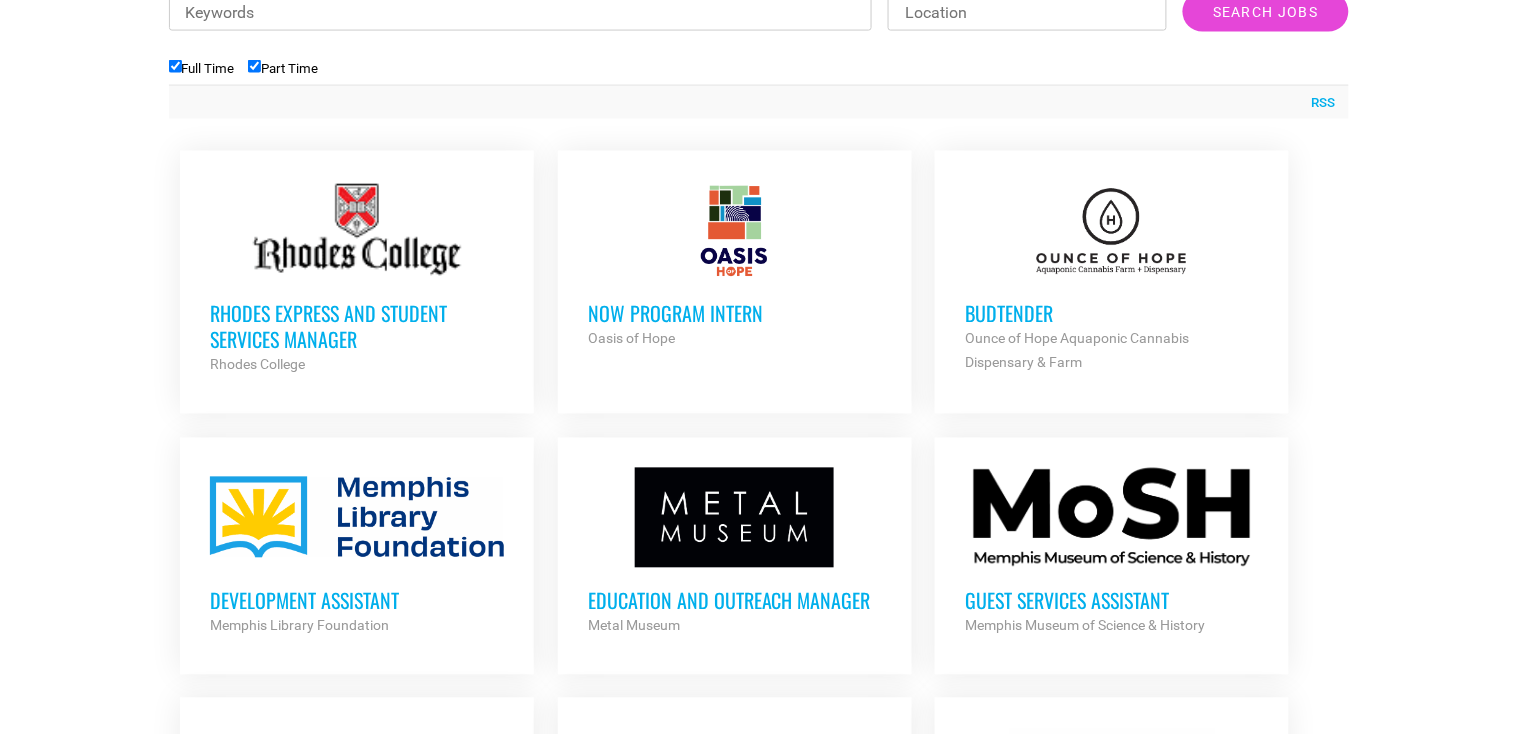 click on "Rhodes Express and Student Services Manager" at bounding box center [357, 327] 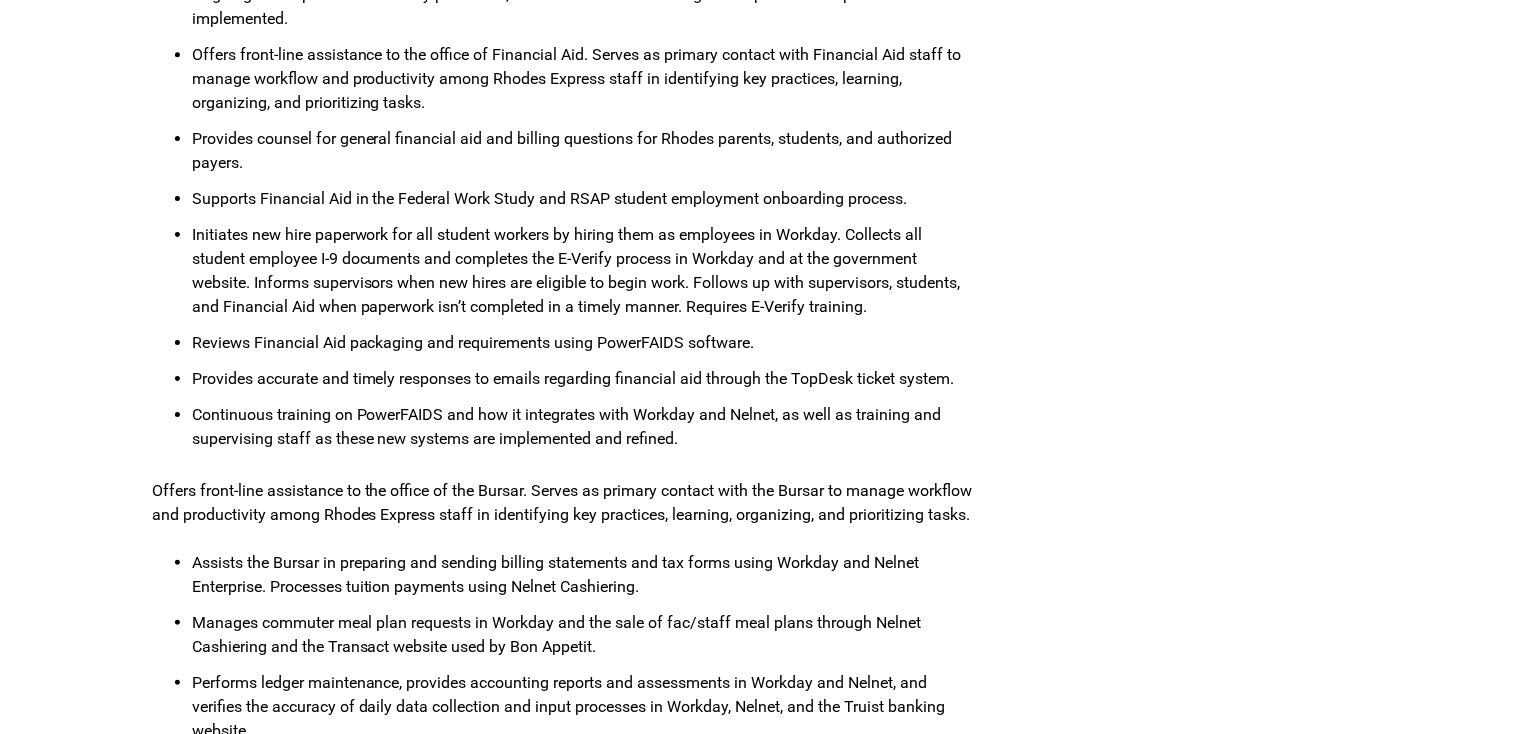scroll, scrollTop: 1842, scrollLeft: 0, axis: vertical 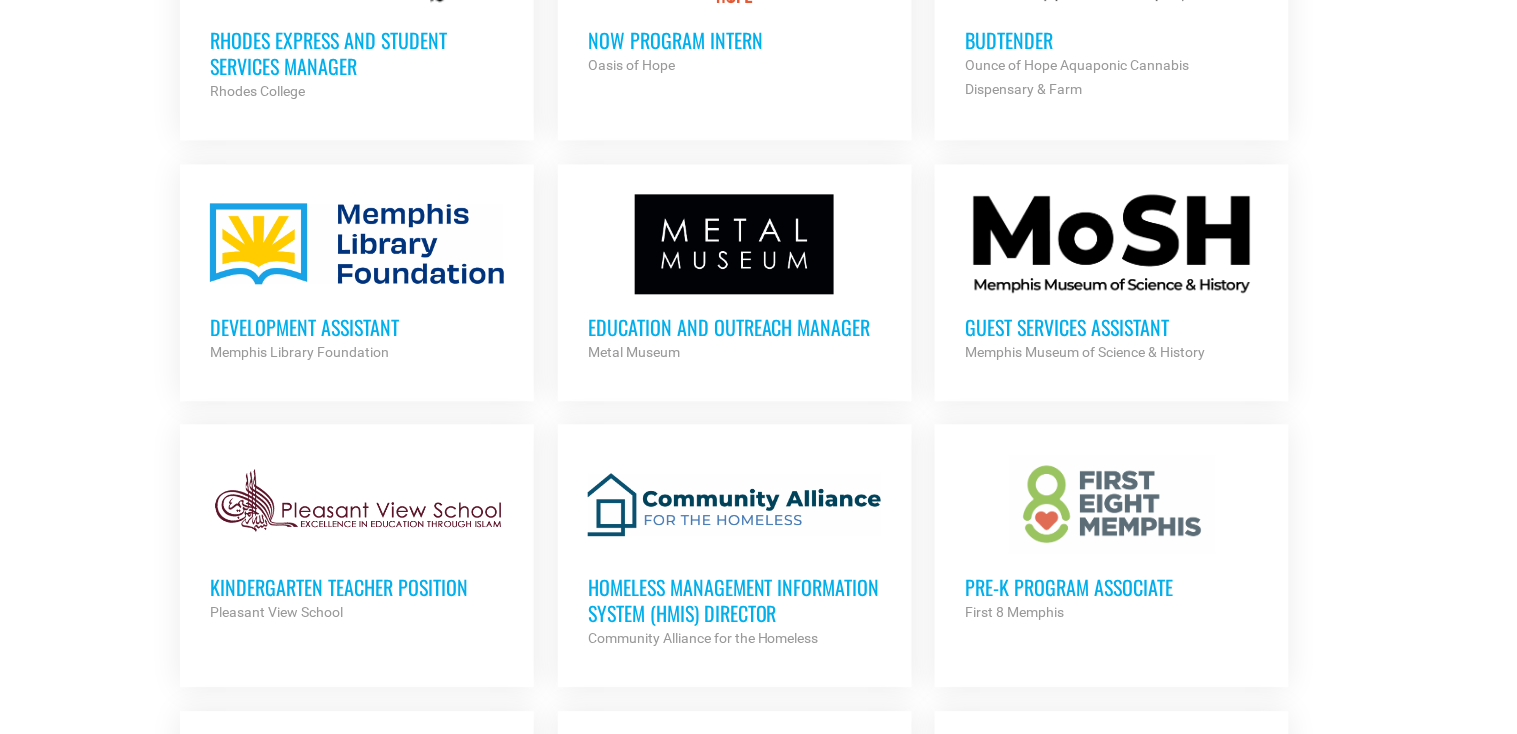 click on "Education and Outreach Manager" at bounding box center [735, 327] 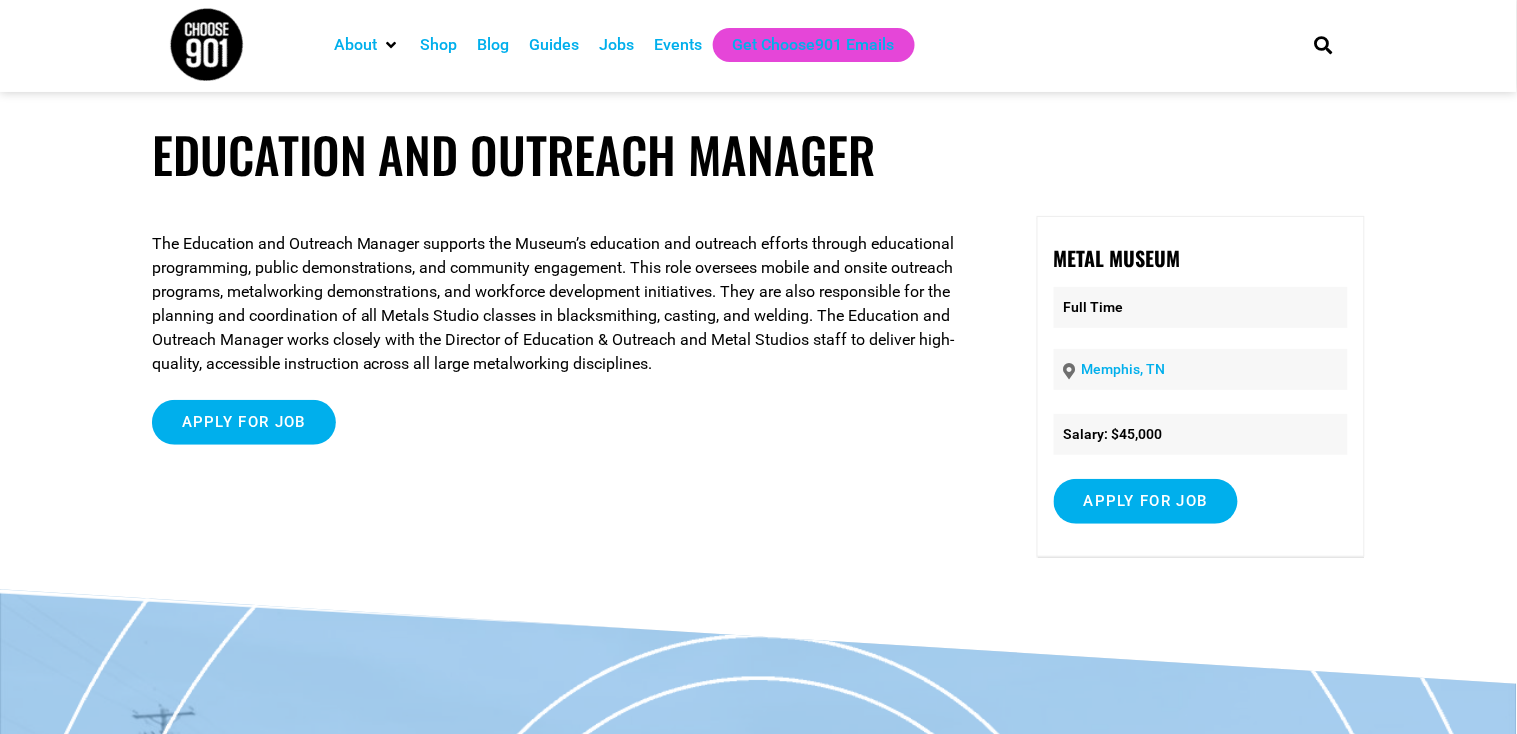 scroll, scrollTop: 0, scrollLeft: 0, axis: both 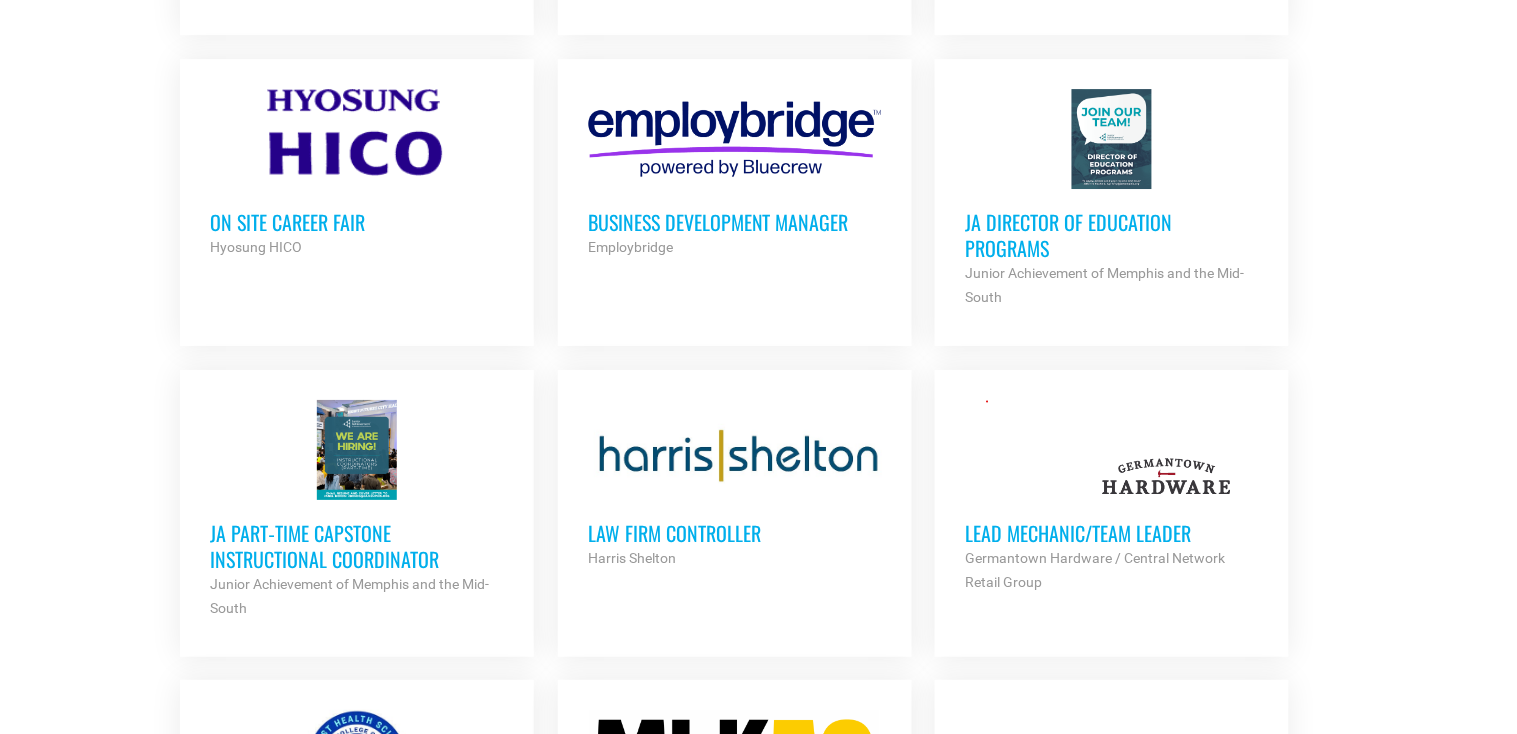 click on "Employbridge" at bounding box center (735, 247) 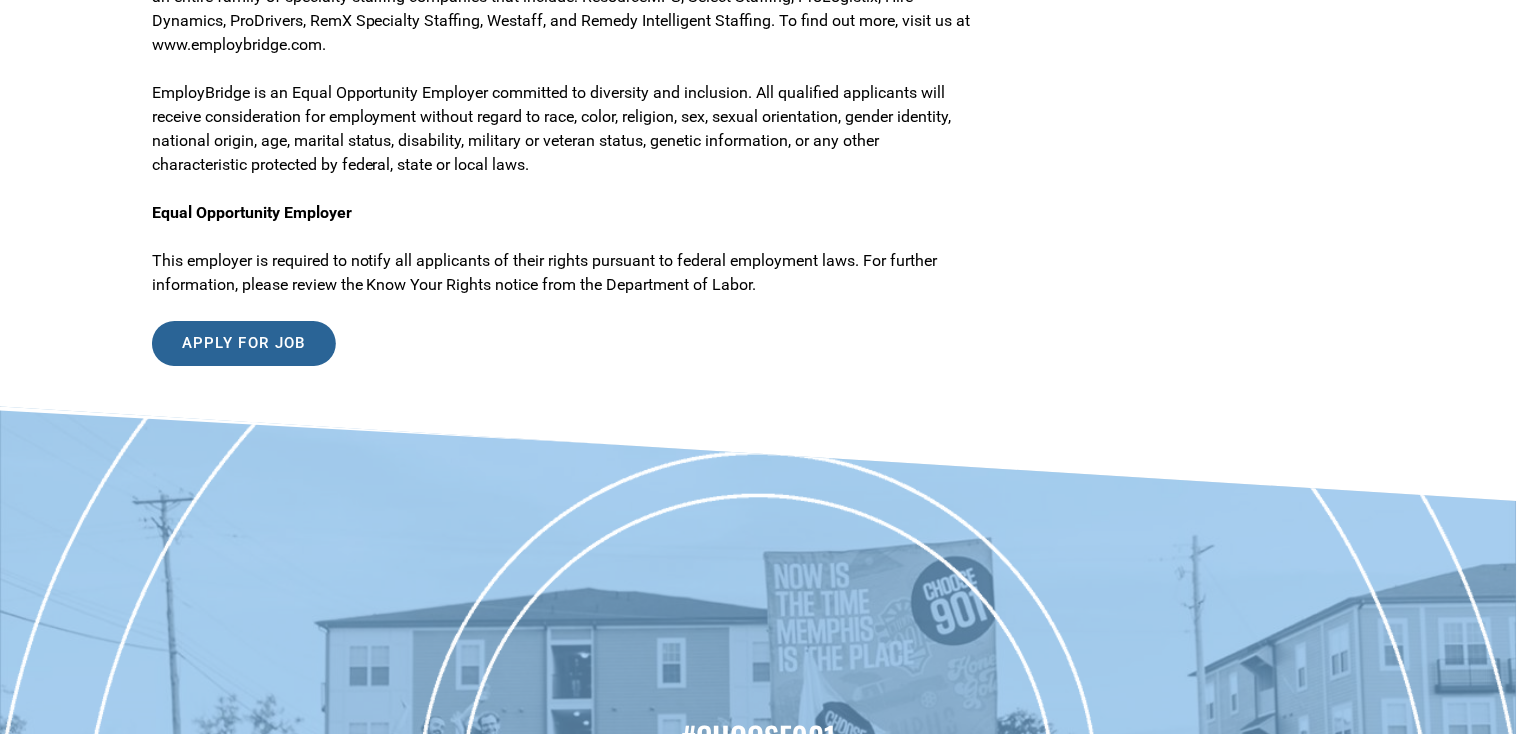 scroll, scrollTop: 1573, scrollLeft: 0, axis: vertical 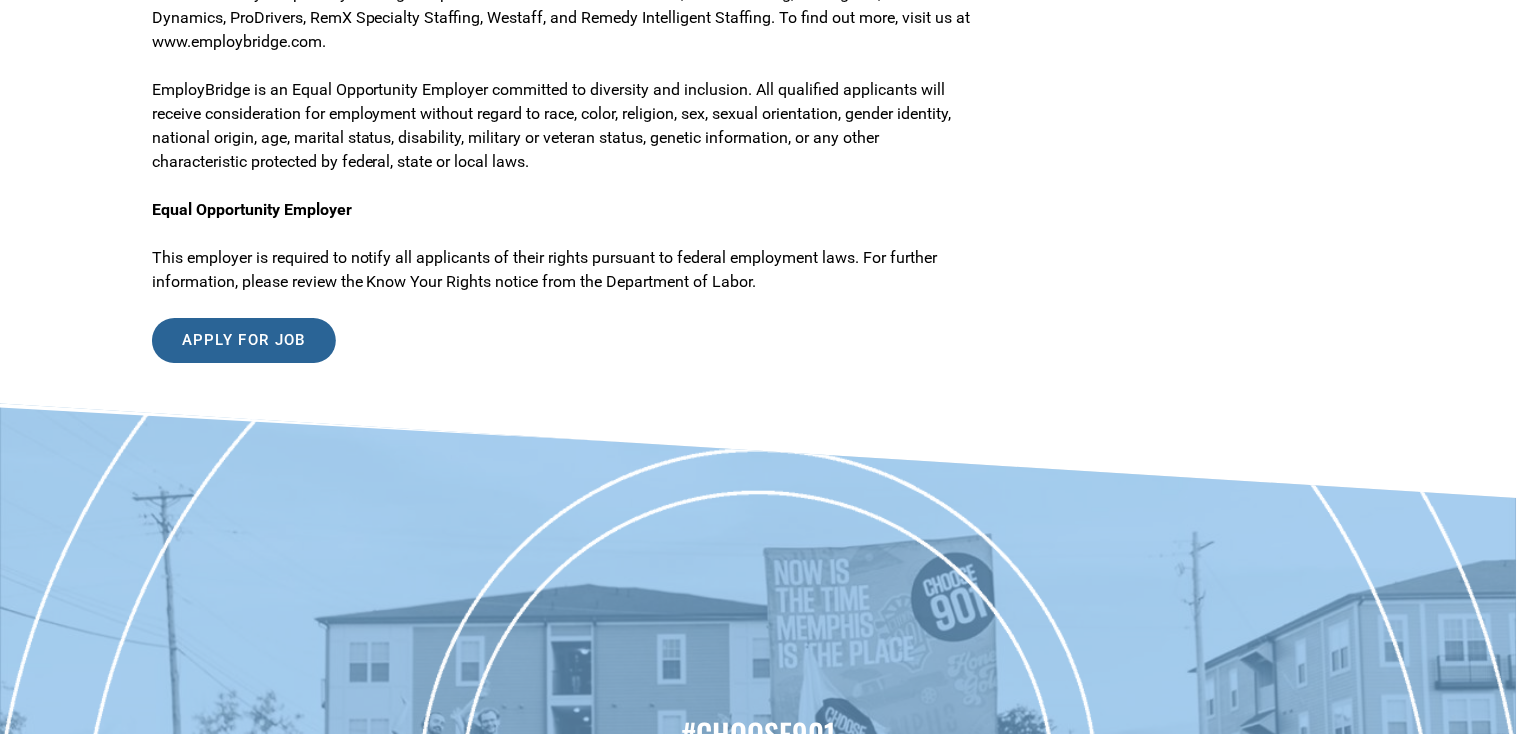 click on "Apply for job" at bounding box center (244, 340) 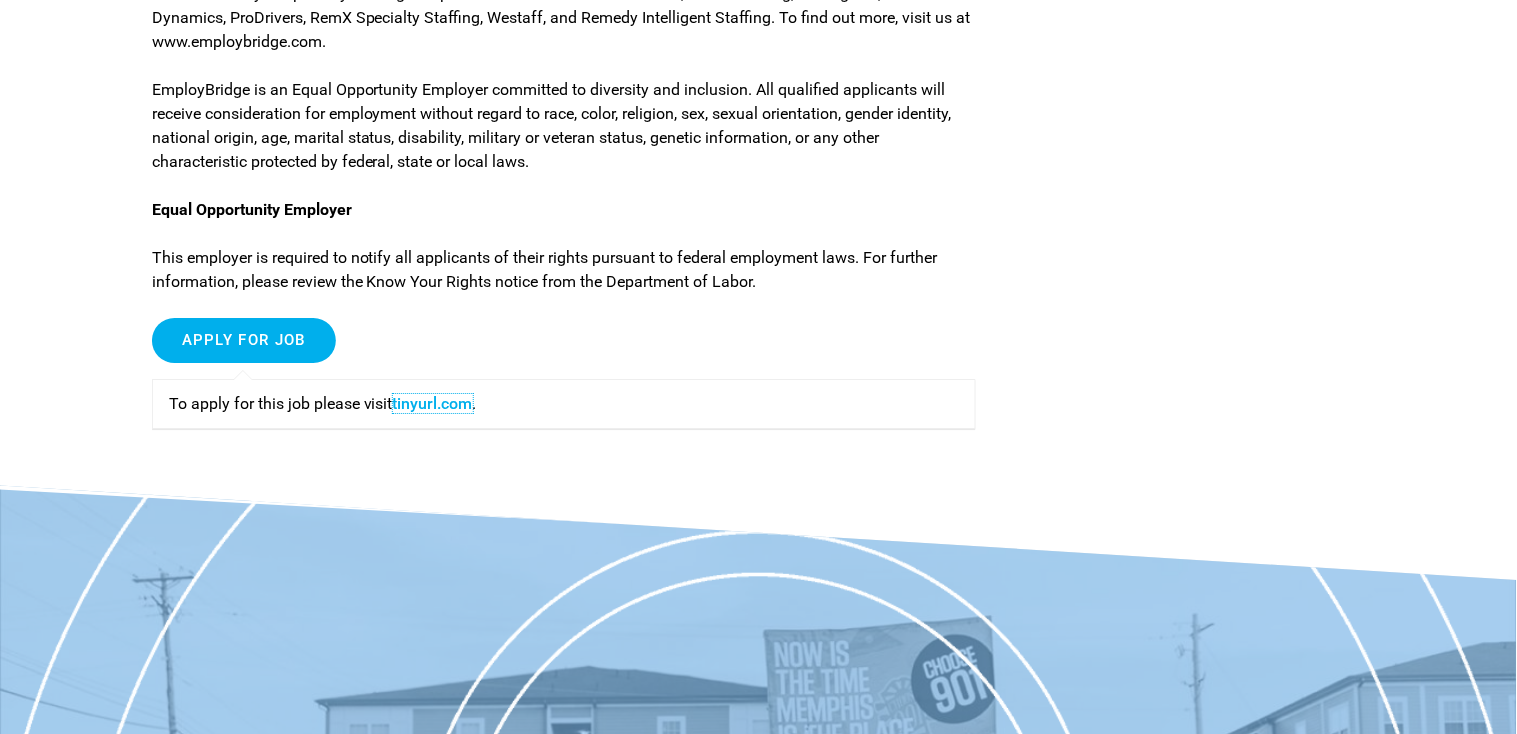 drag, startPoint x: 432, startPoint y: 408, endPoint x: 439, endPoint y: 445, distance: 37.65634 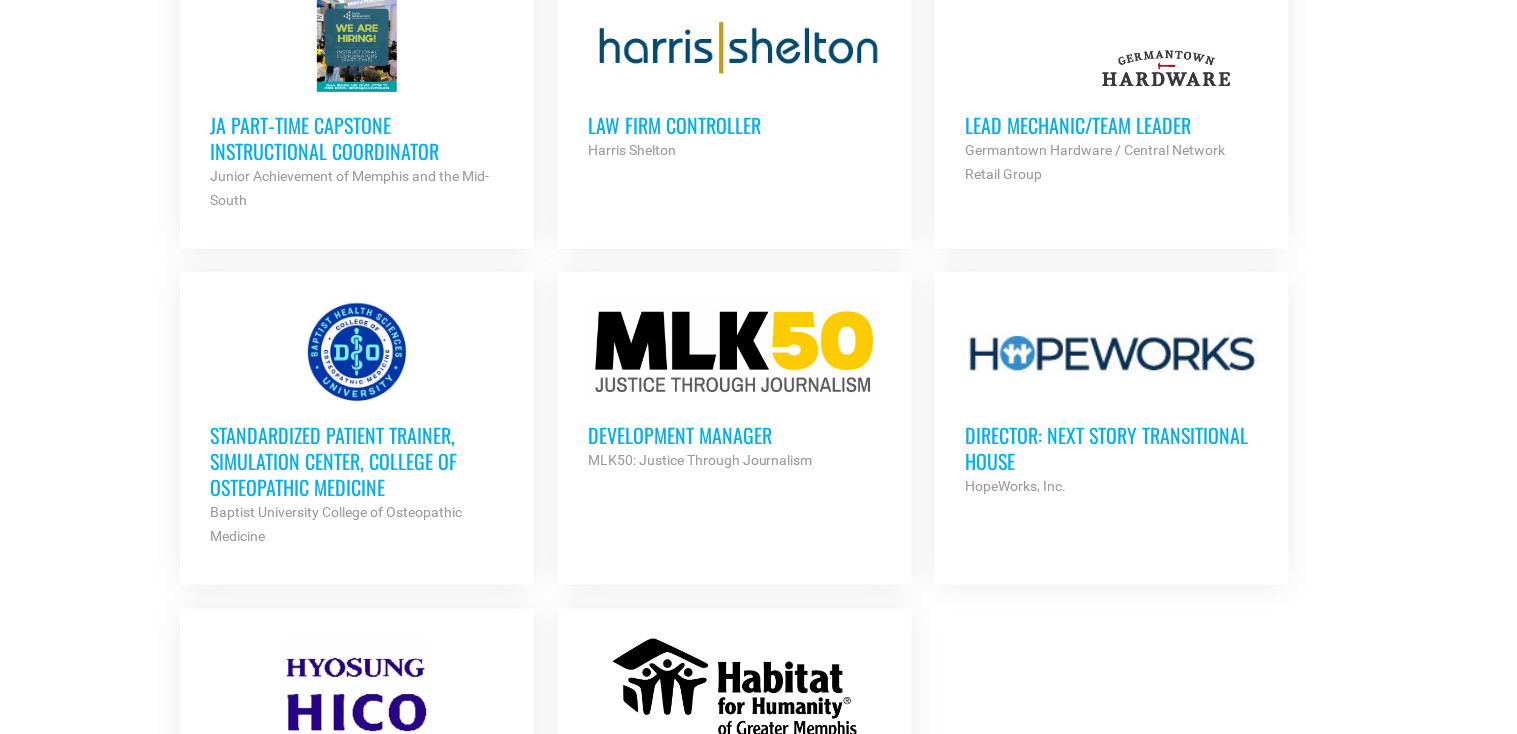 scroll, scrollTop: 2078, scrollLeft: 0, axis: vertical 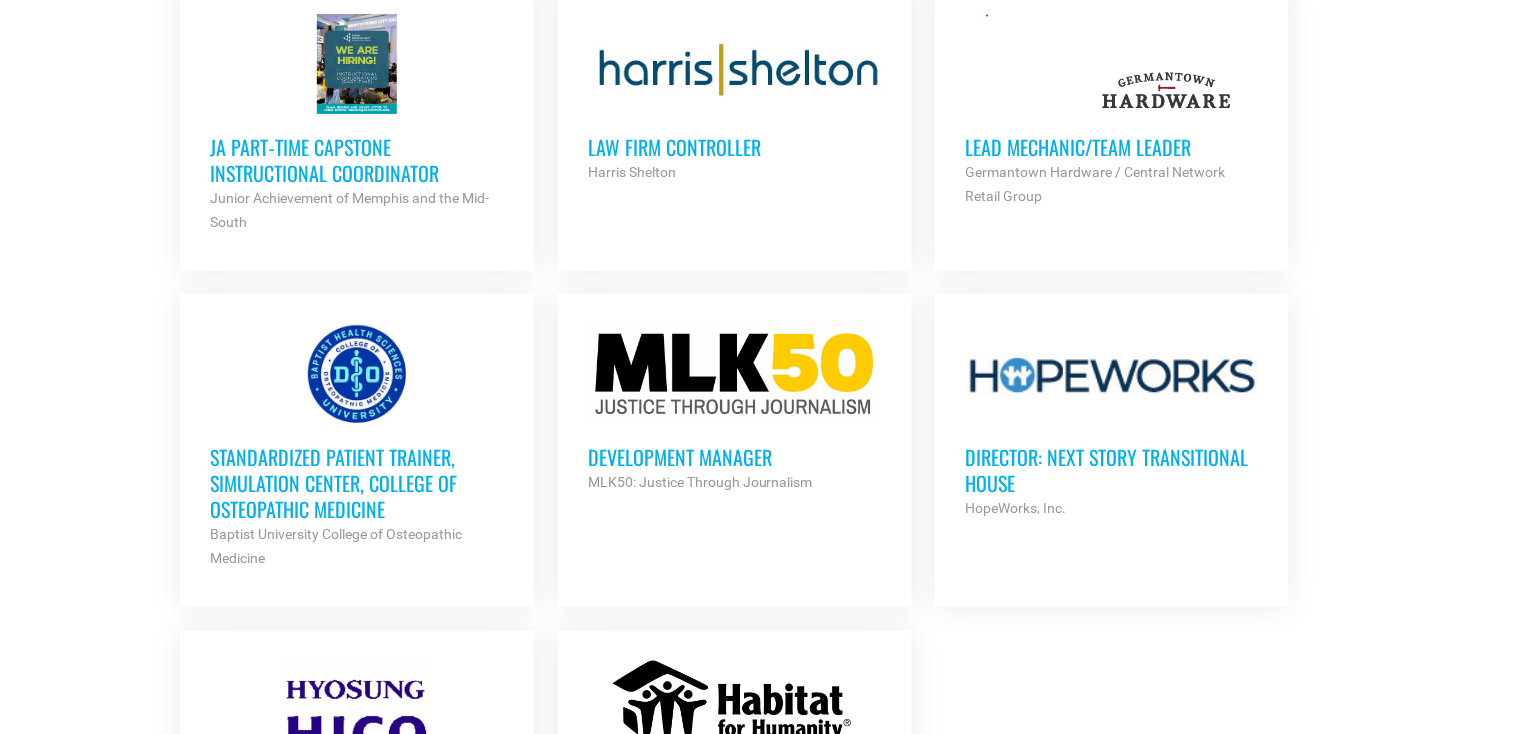 click on "Standardized Patient Trainer, Simulation Center, College of Osteopathic Medicine" at bounding box center (357, 483) 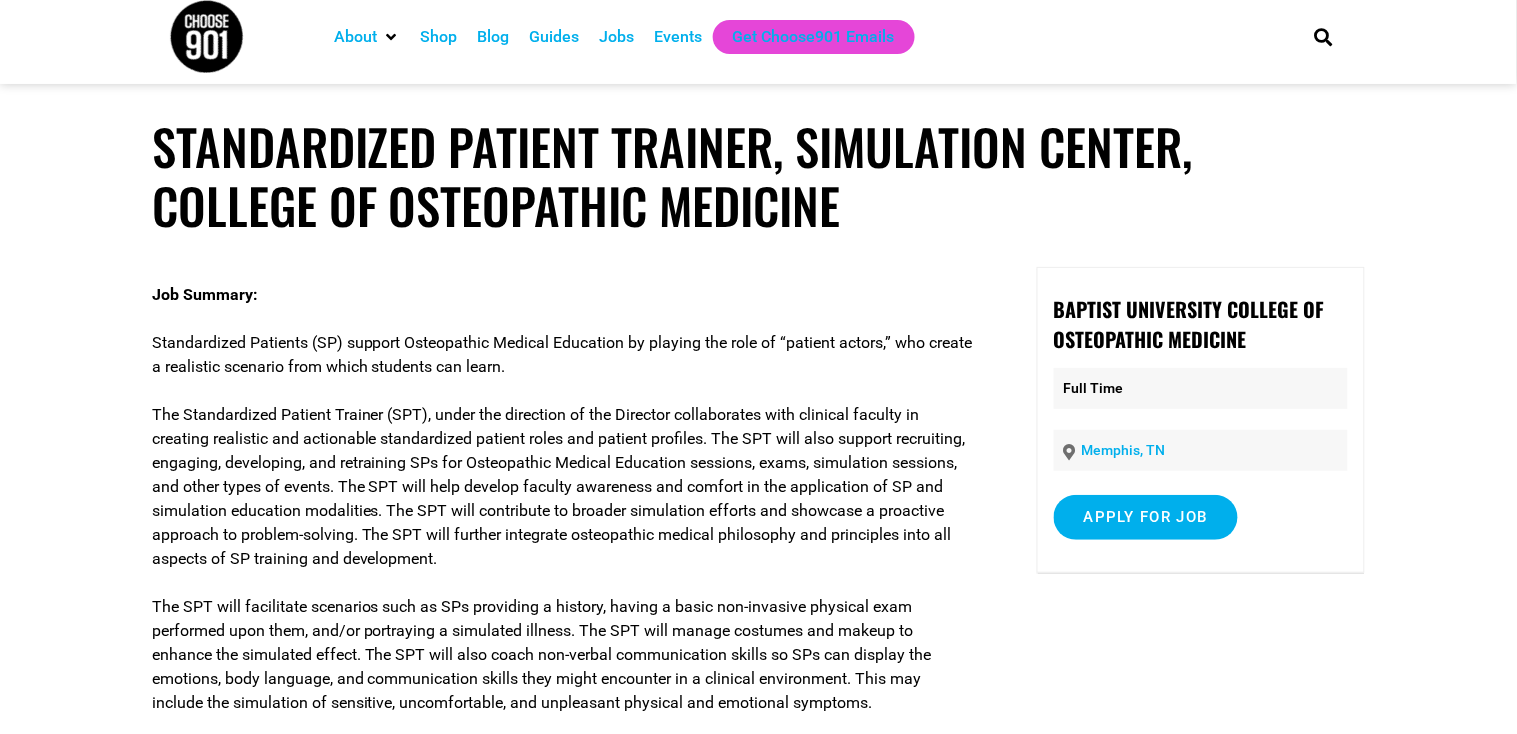 scroll, scrollTop: 0, scrollLeft: 0, axis: both 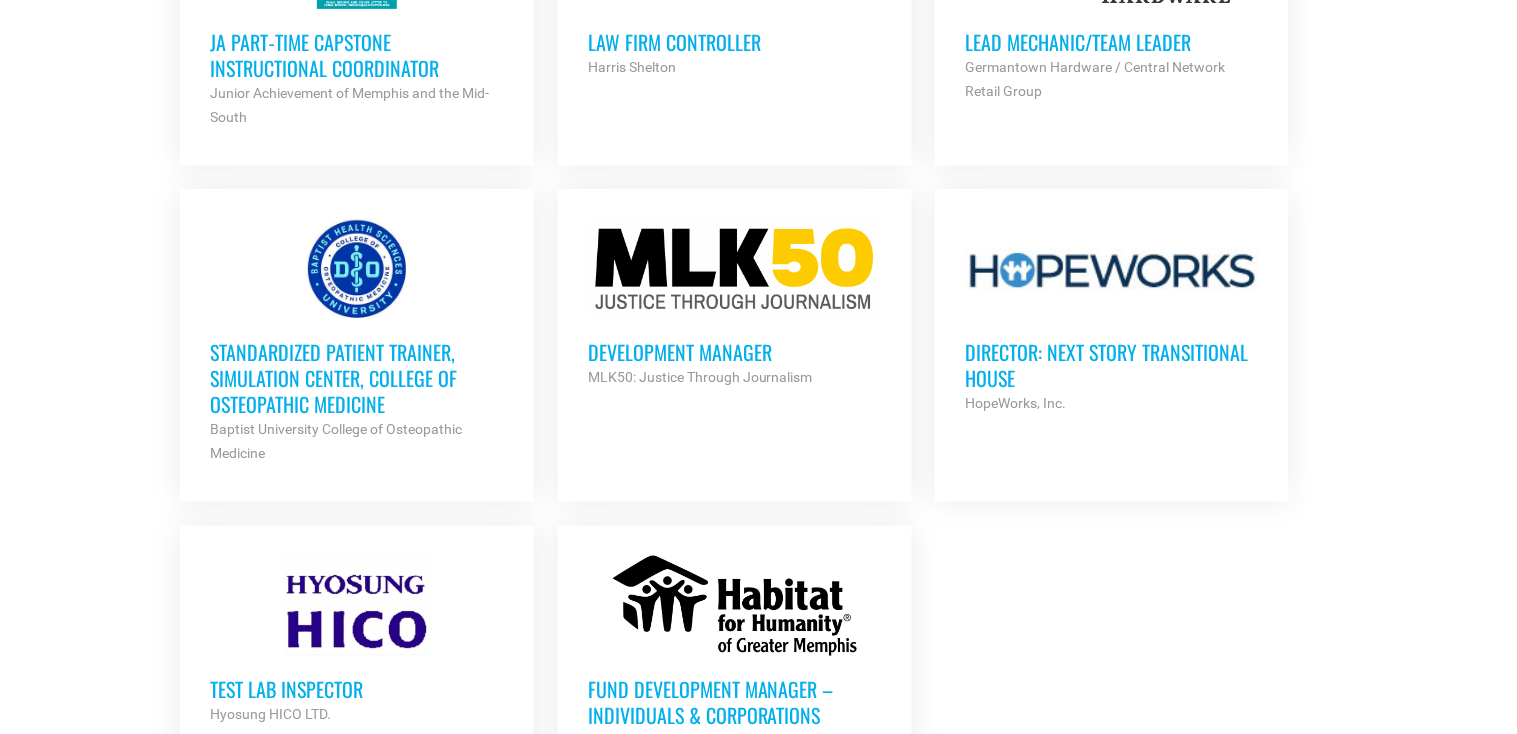 click on "Director: Next Story Transitional House" at bounding box center (1112, 365) 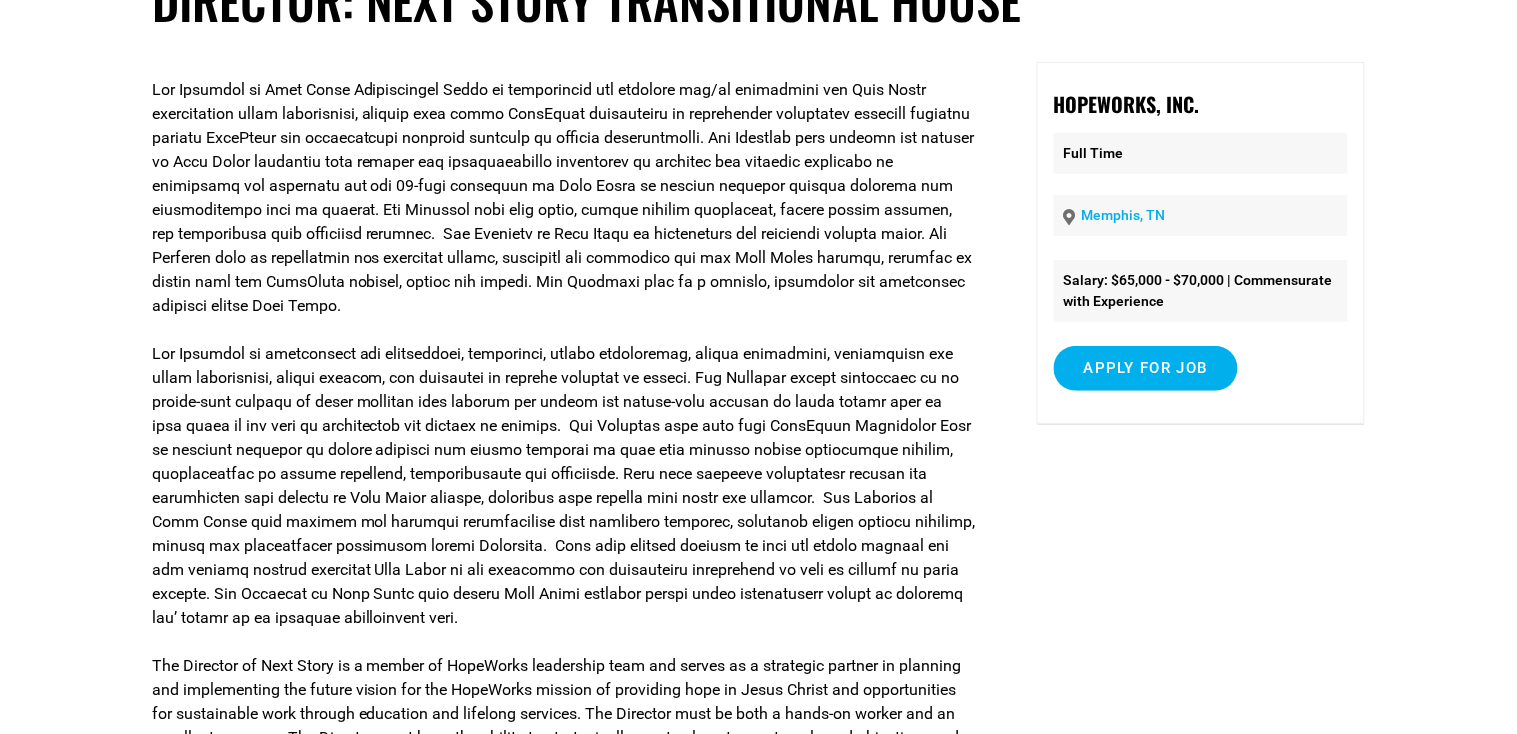 scroll, scrollTop: 0, scrollLeft: 0, axis: both 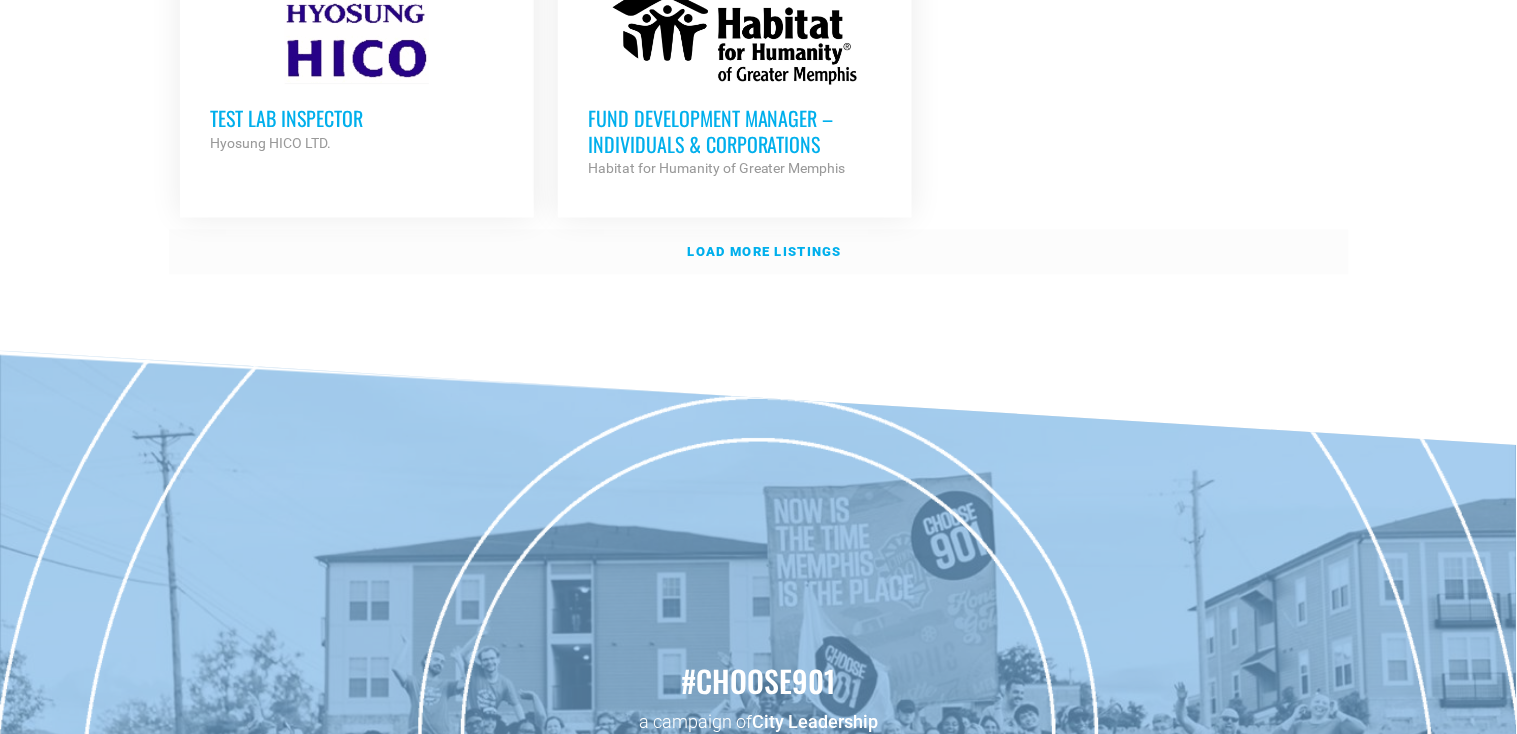 click on "Load more listings" at bounding box center (765, 252) 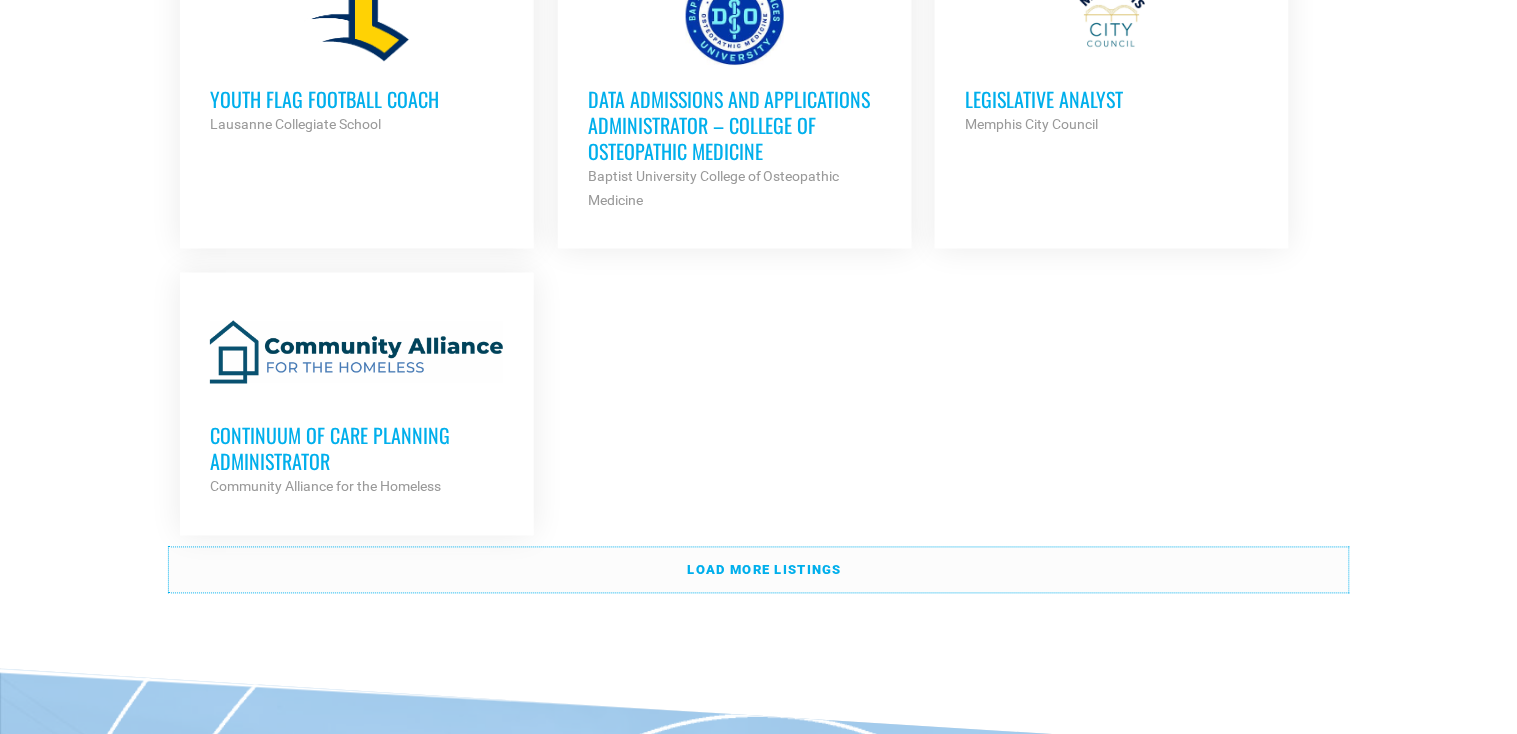scroll, scrollTop: 4493, scrollLeft: 0, axis: vertical 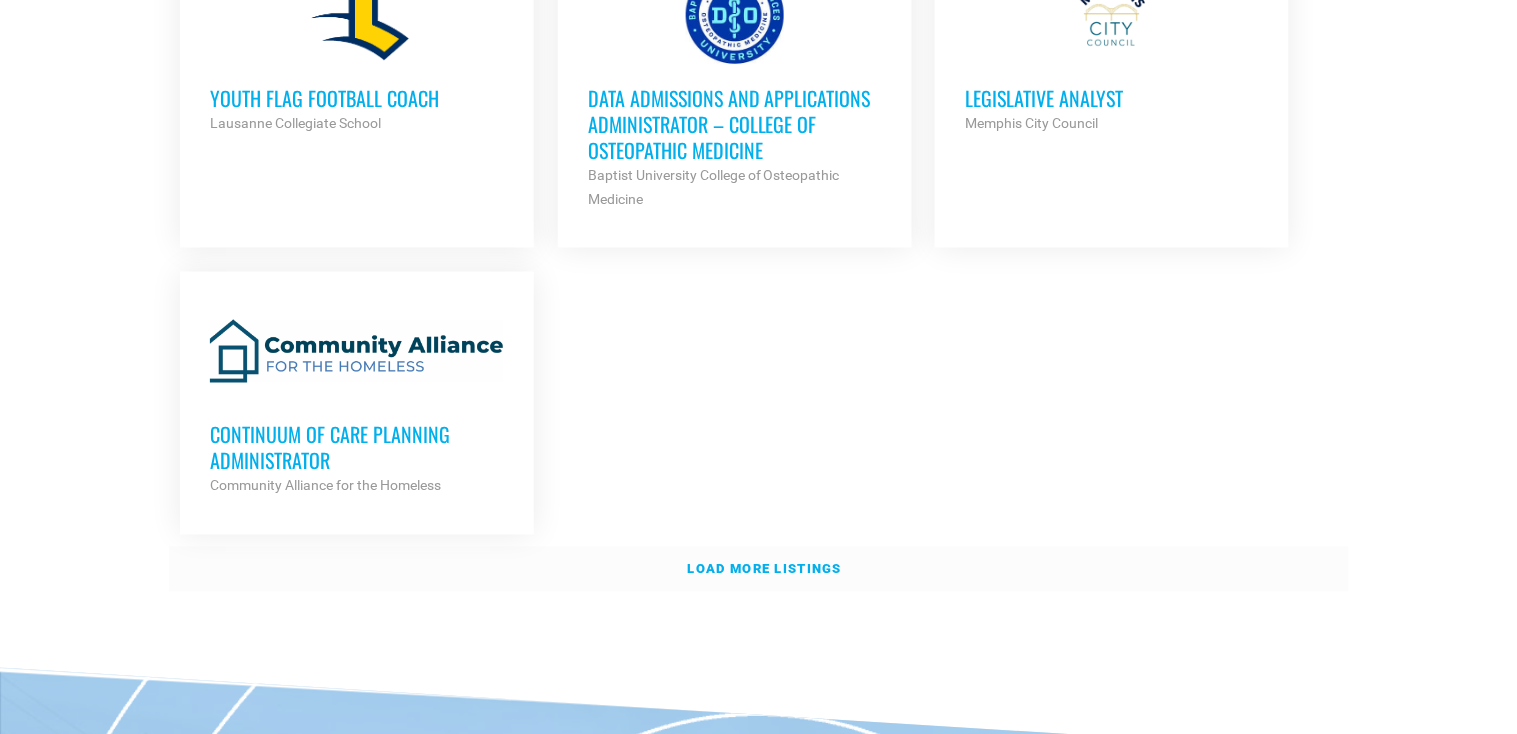 click on "Load more listings" at bounding box center (765, 569) 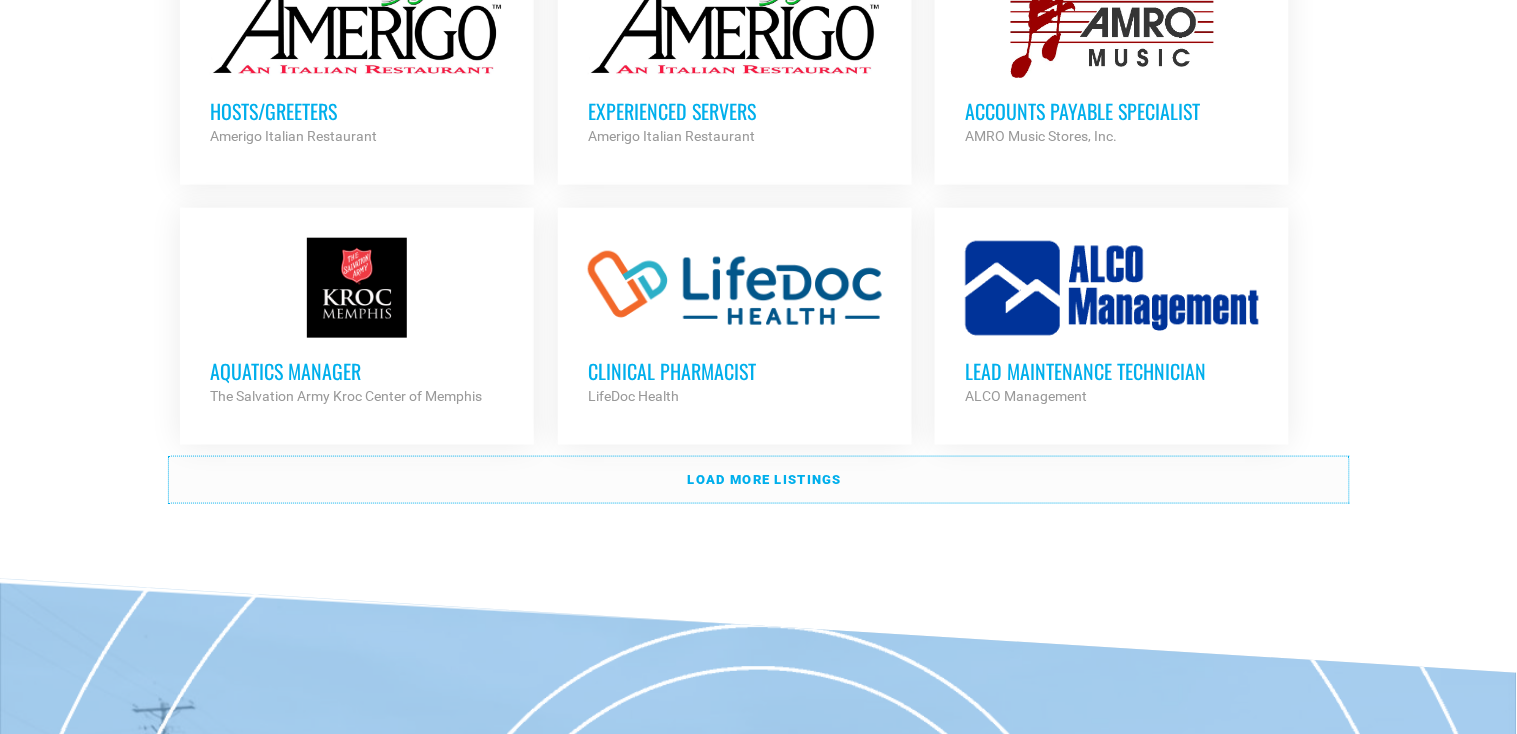scroll, scrollTop: 6235, scrollLeft: 0, axis: vertical 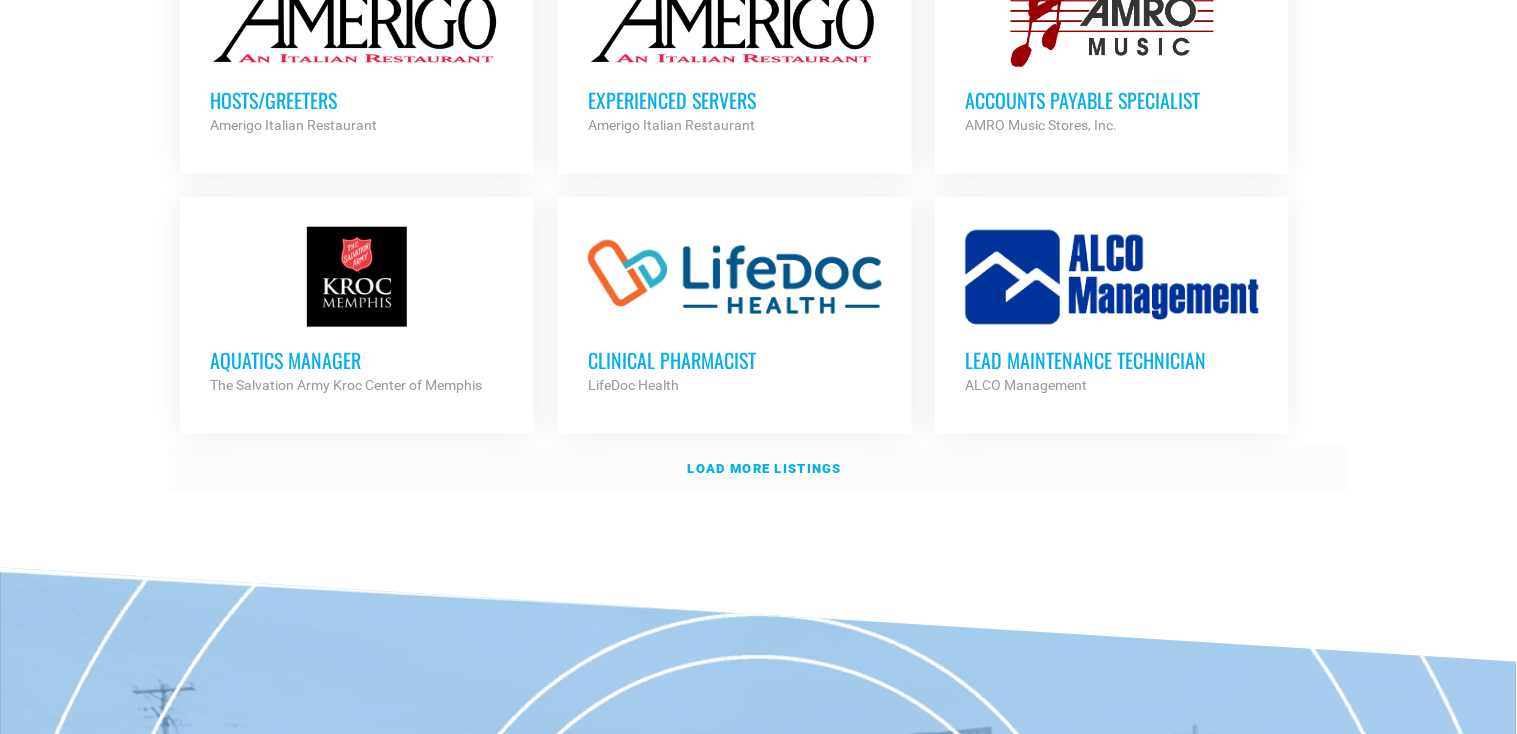 click on "Load more listings" at bounding box center (765, 468) 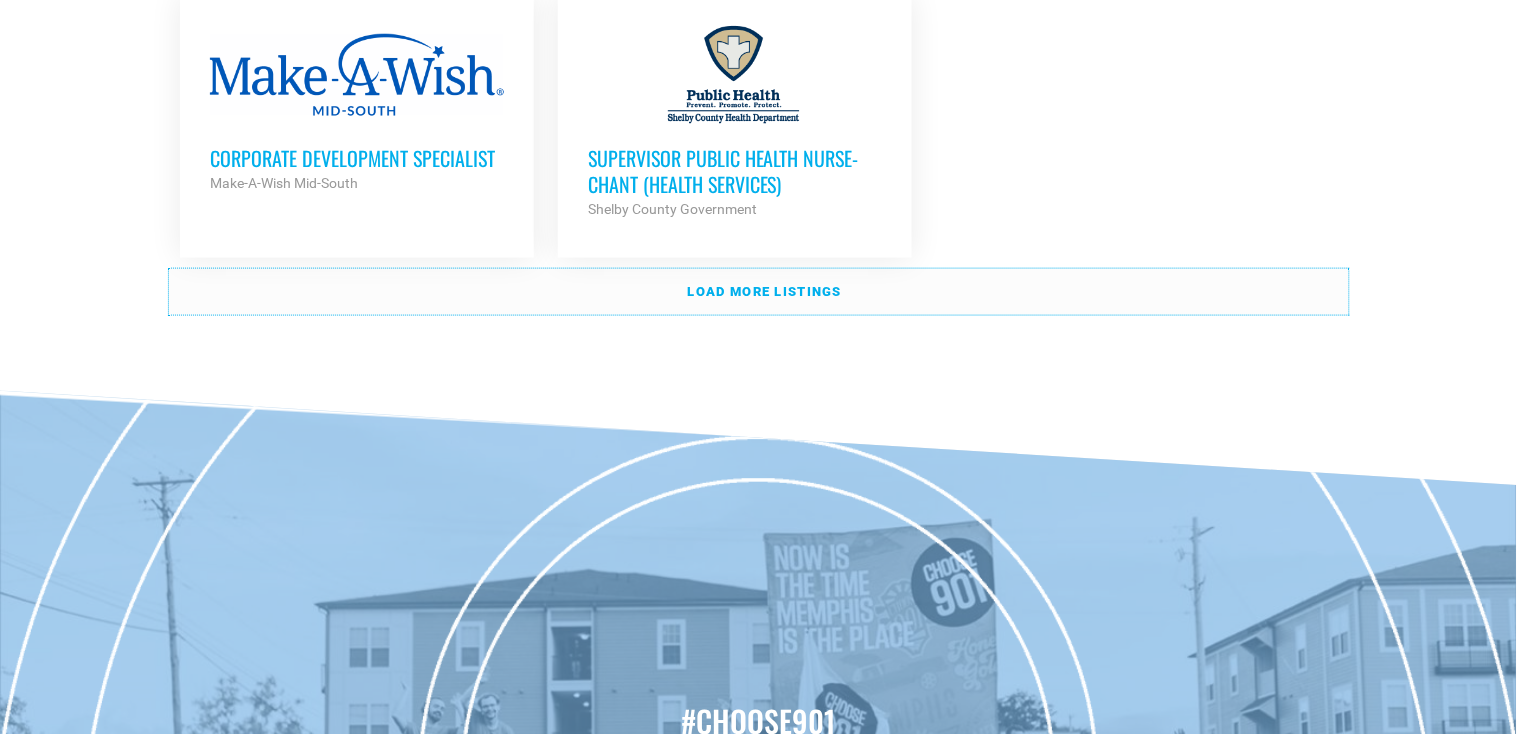 scroll, scrollTop: 8321, scrollLeft: 0, axis: vertical 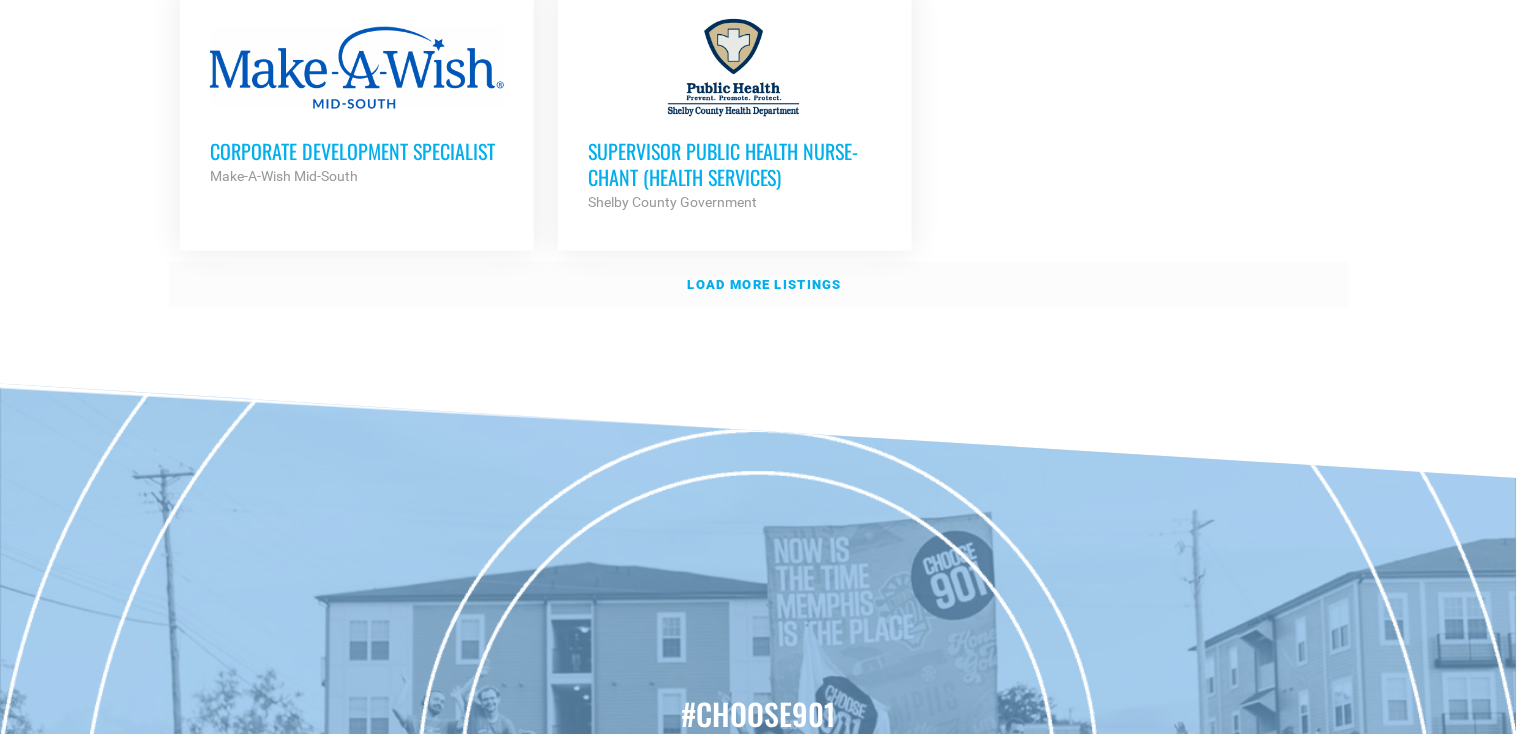 click on "Load more listings" at bounding box center [759, 285] 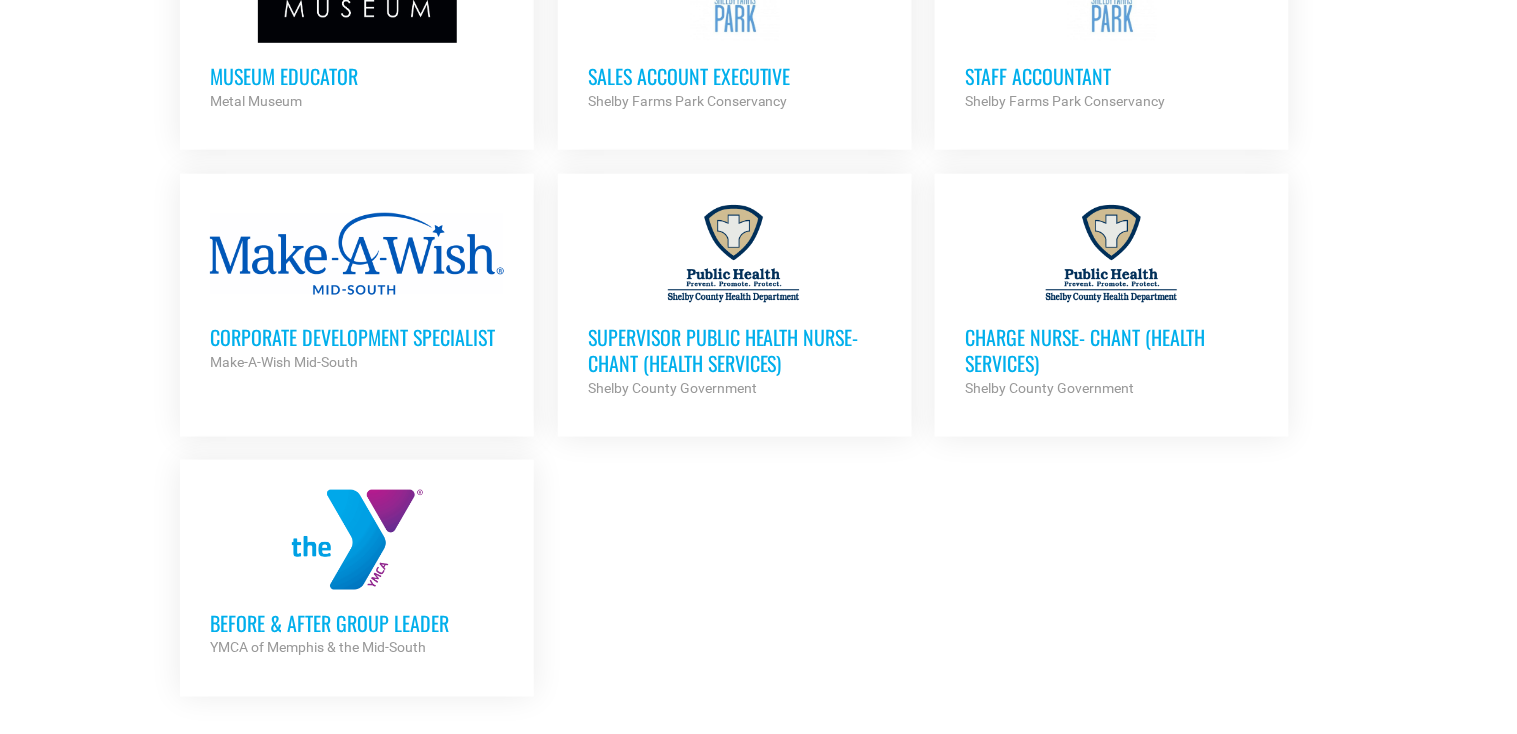 scroll, scrollTop: 8100, scrollLeft: 0, axis: vertical 